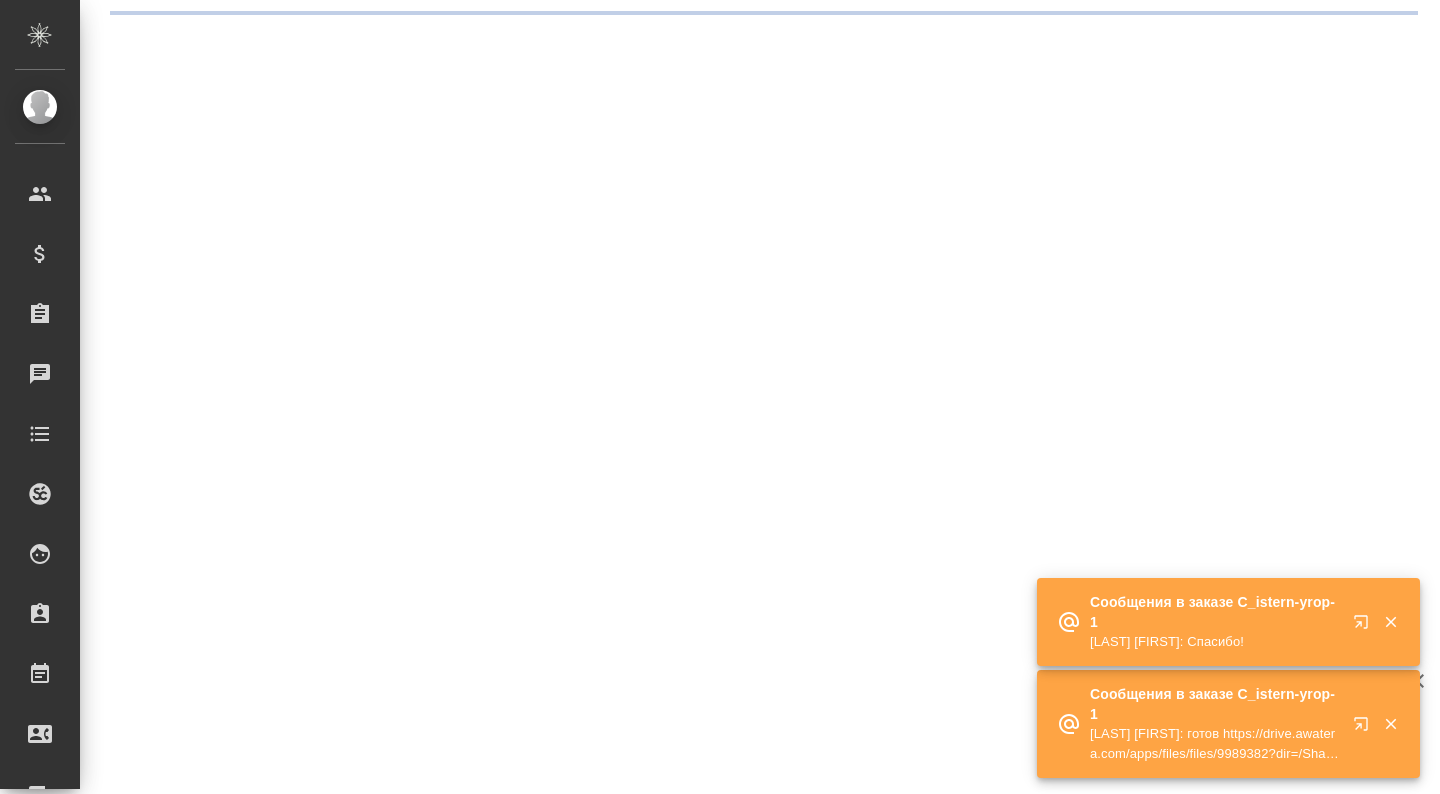 scroll, scrollTop: 0, scrollLeft: 0, axis: both 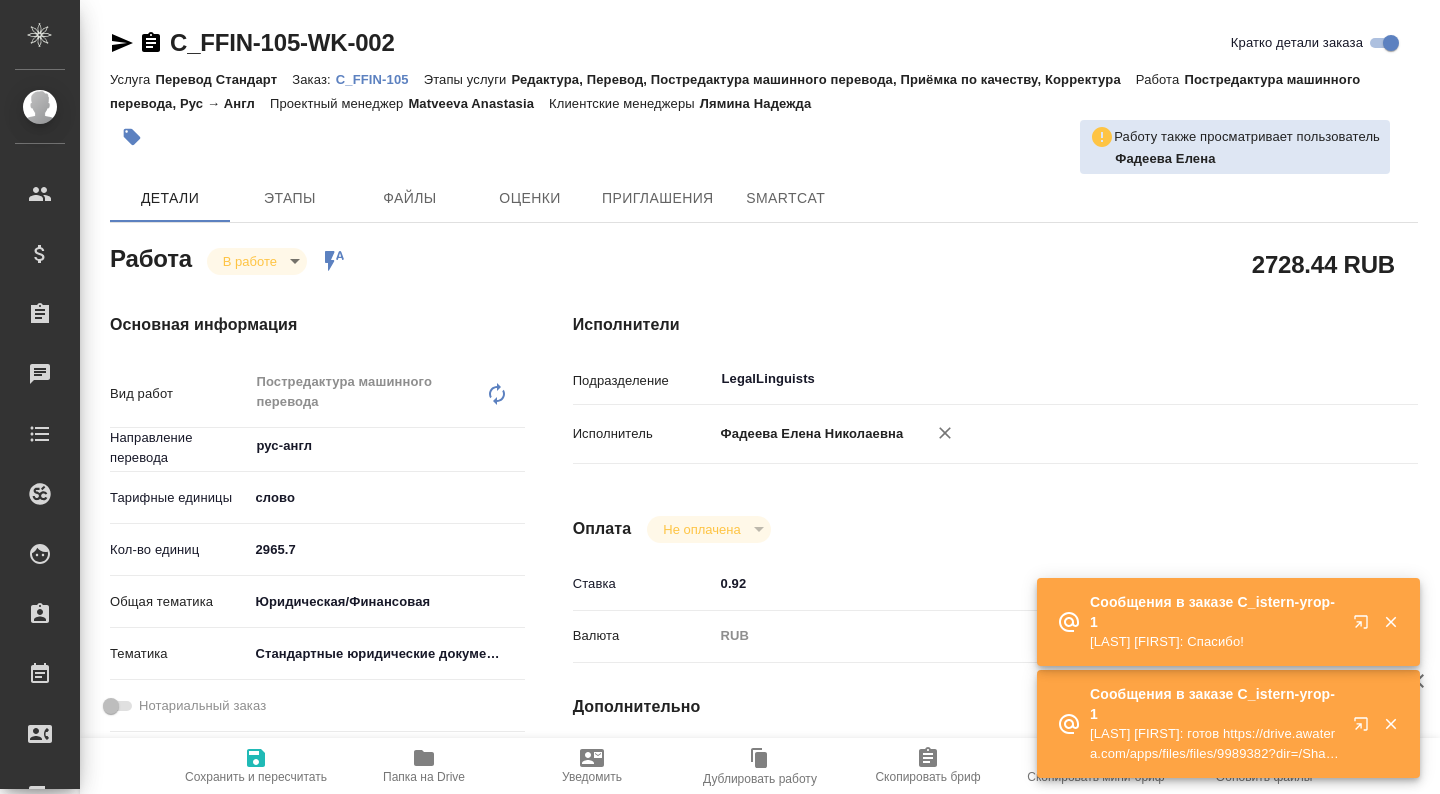 type on "x" 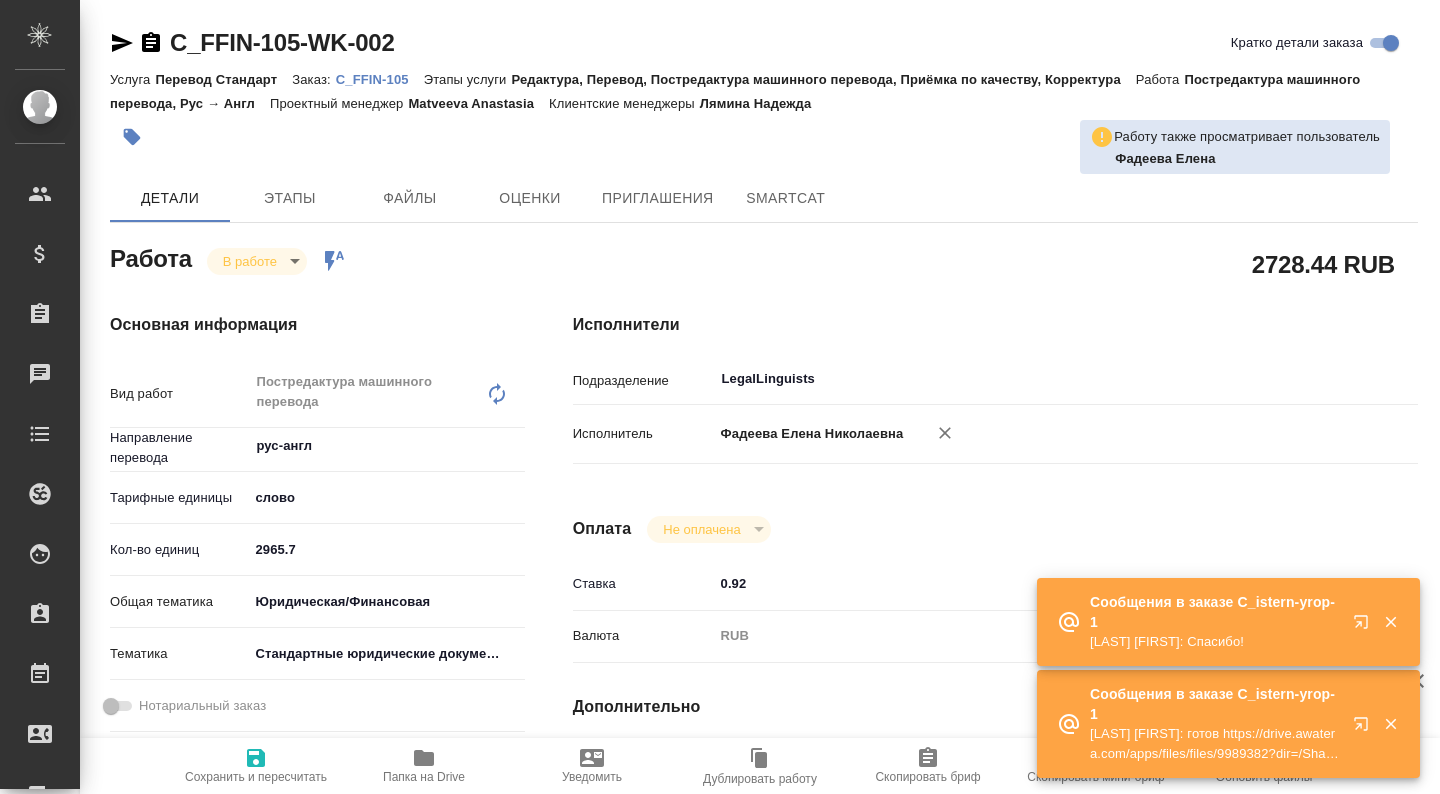 type on "x" 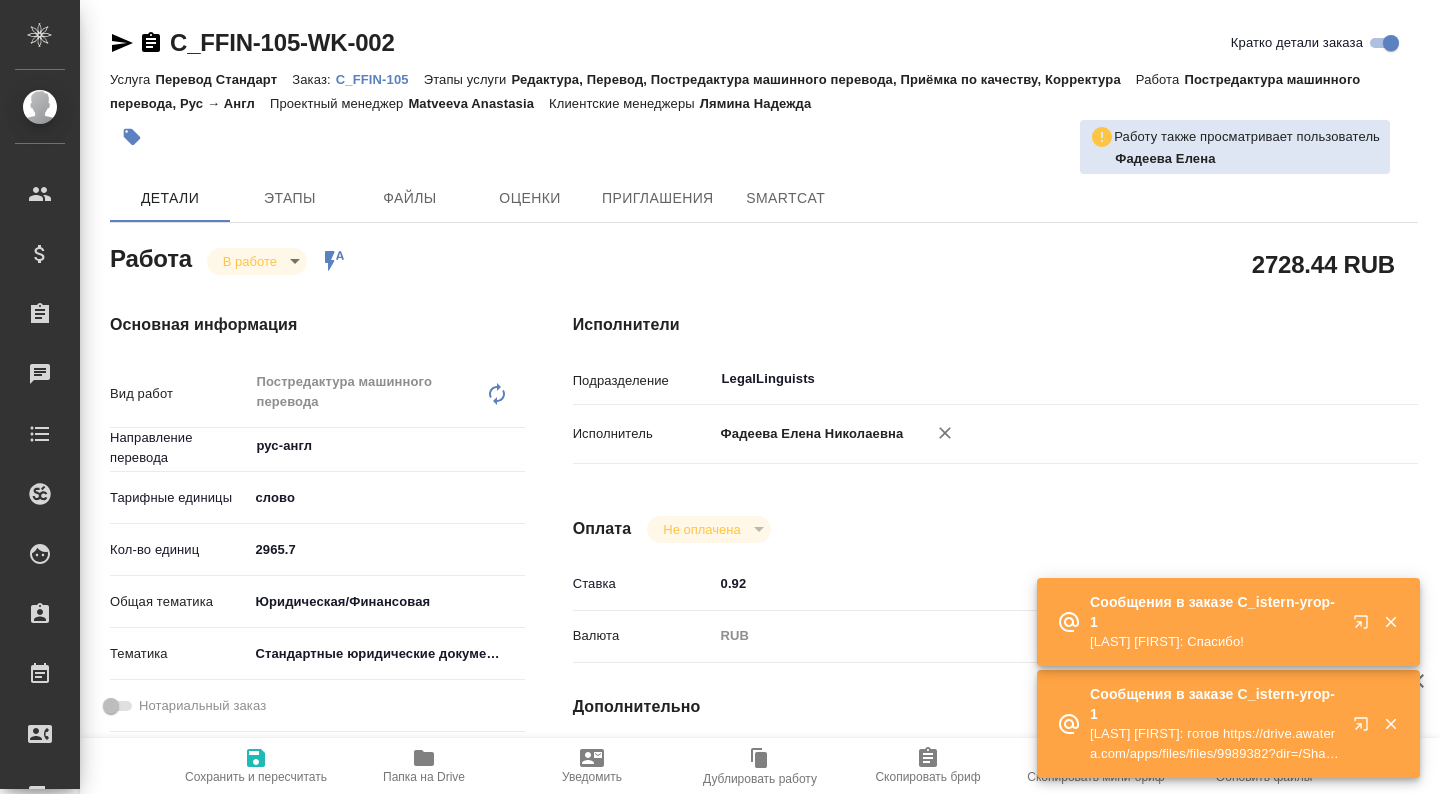 type on "x" 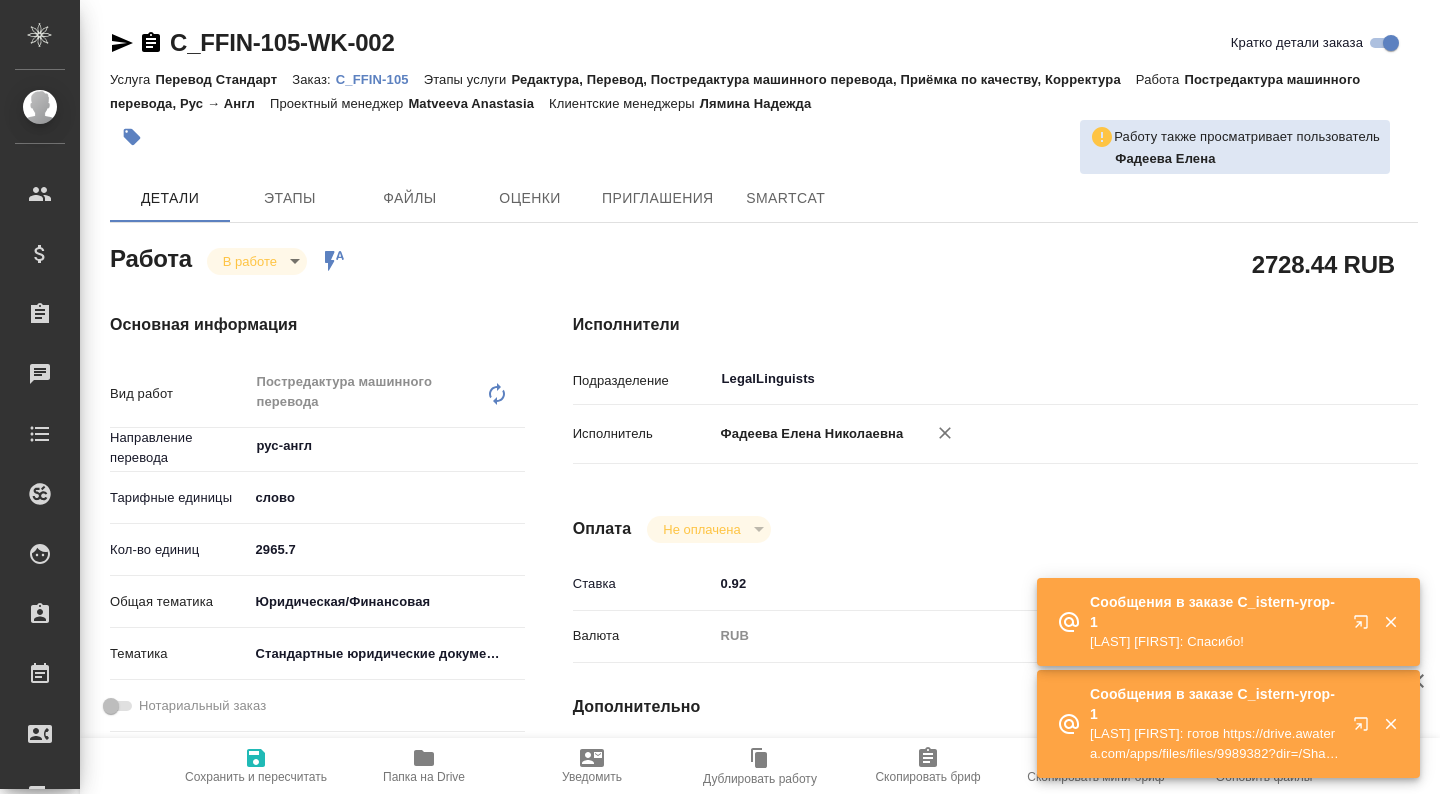 type on "x" 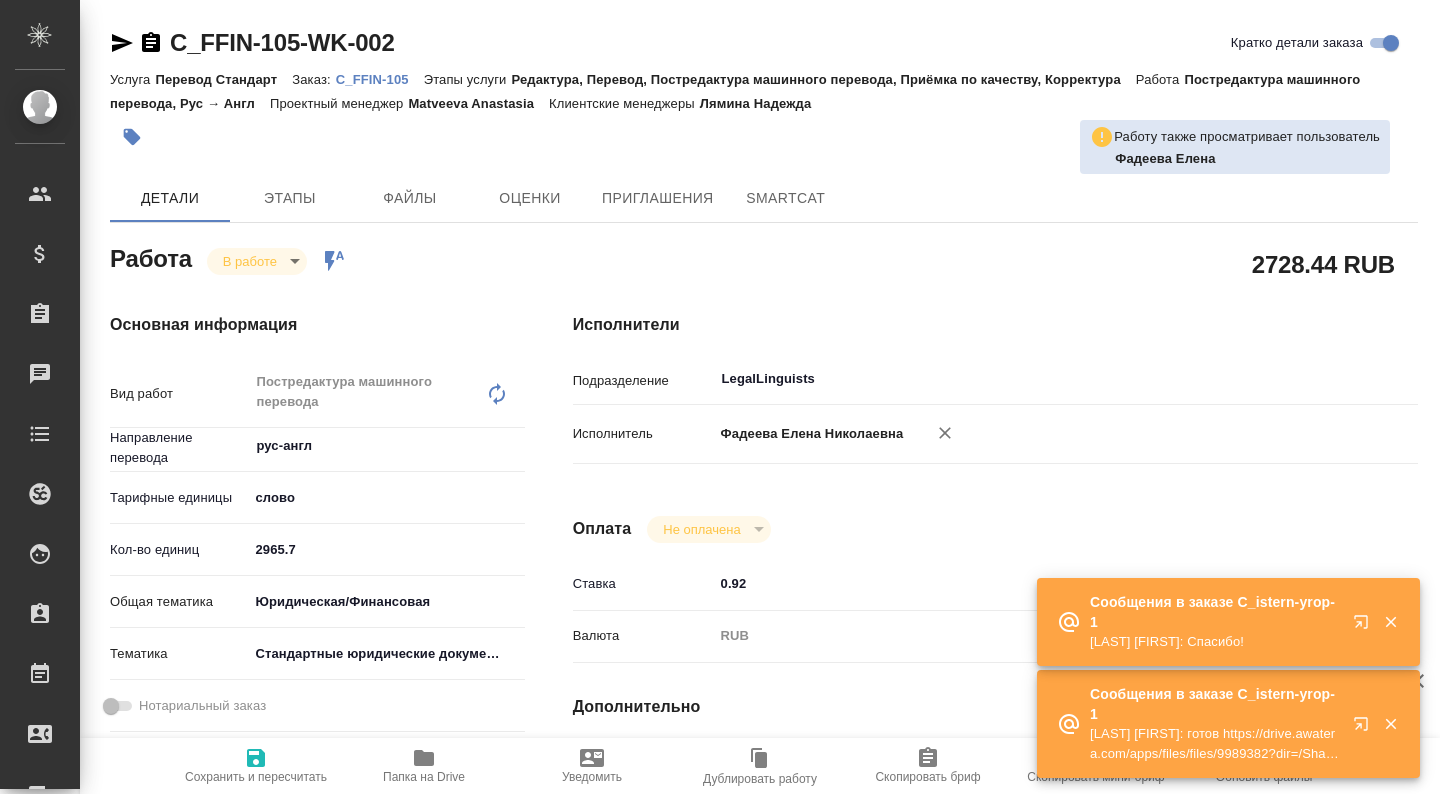 type on "x" 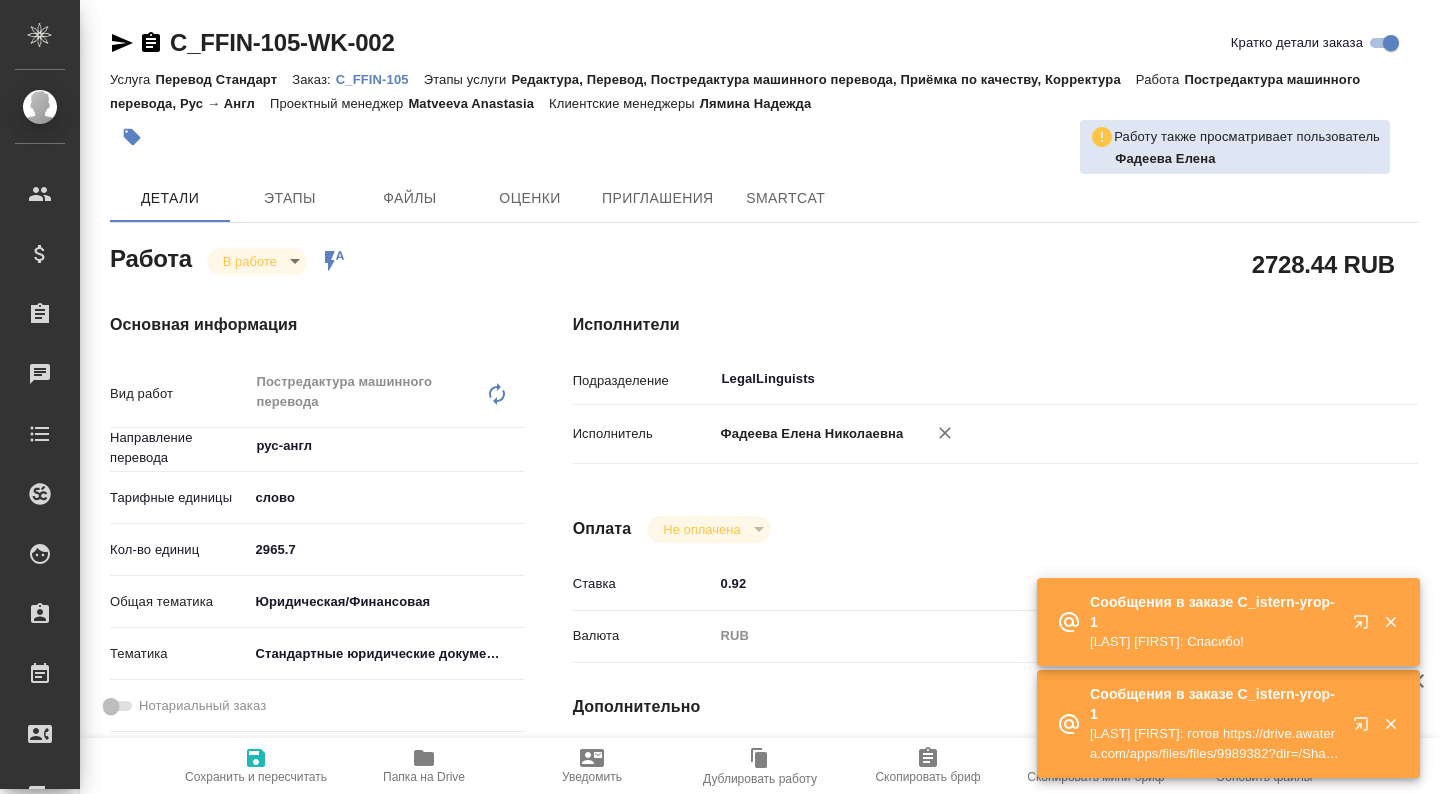 type on "x" 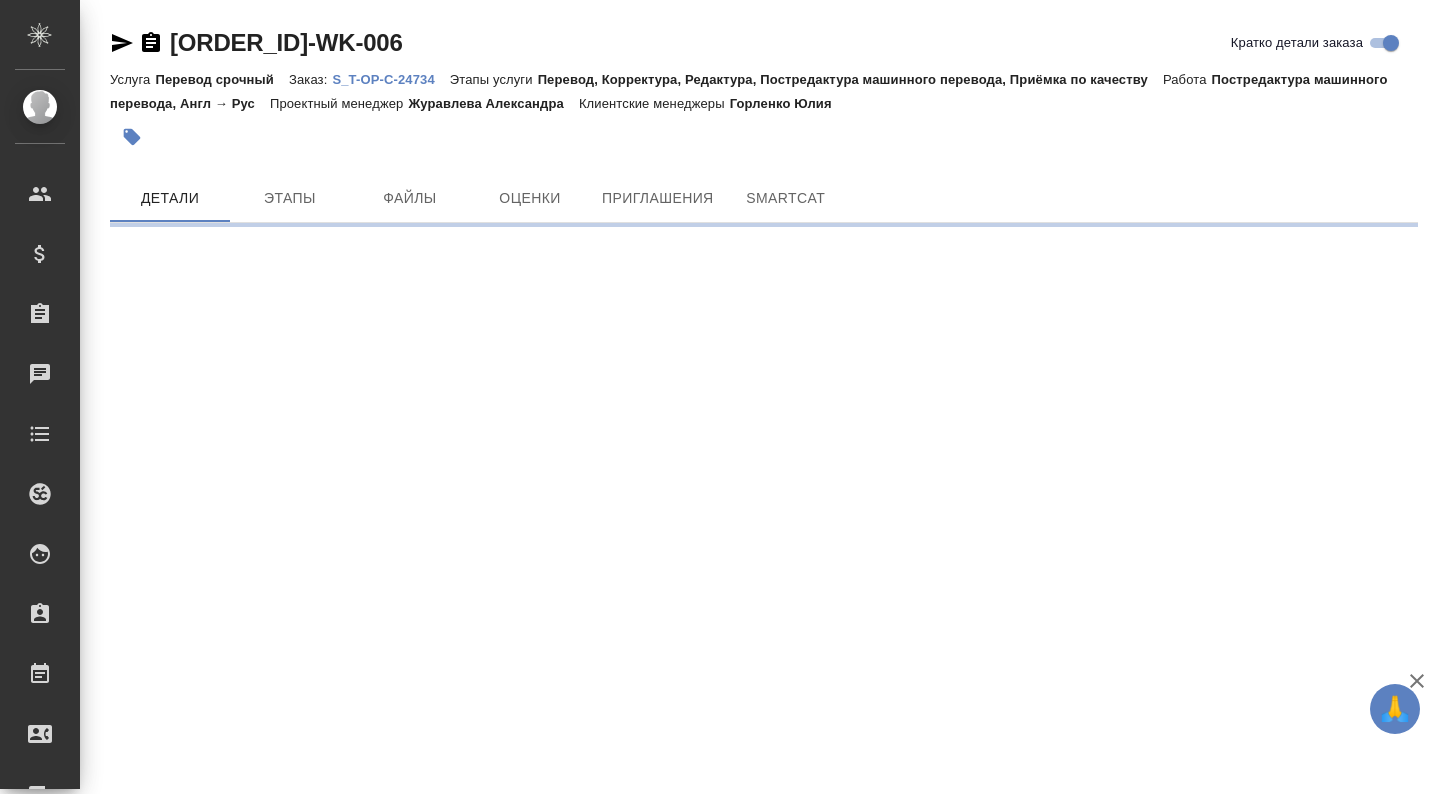 scroll, scrollTop: 0, scrollLeft: 0, axis: both 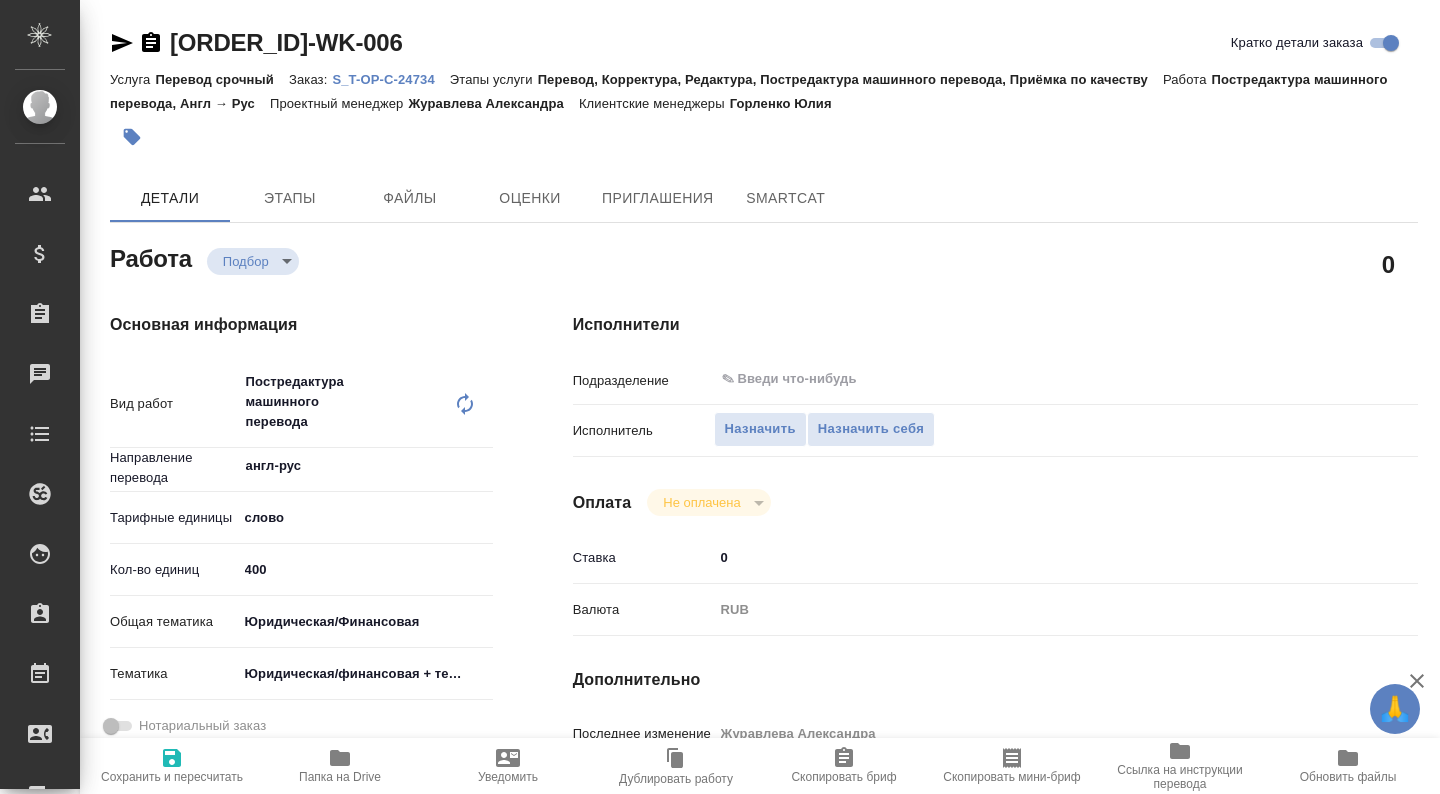 type on "x" 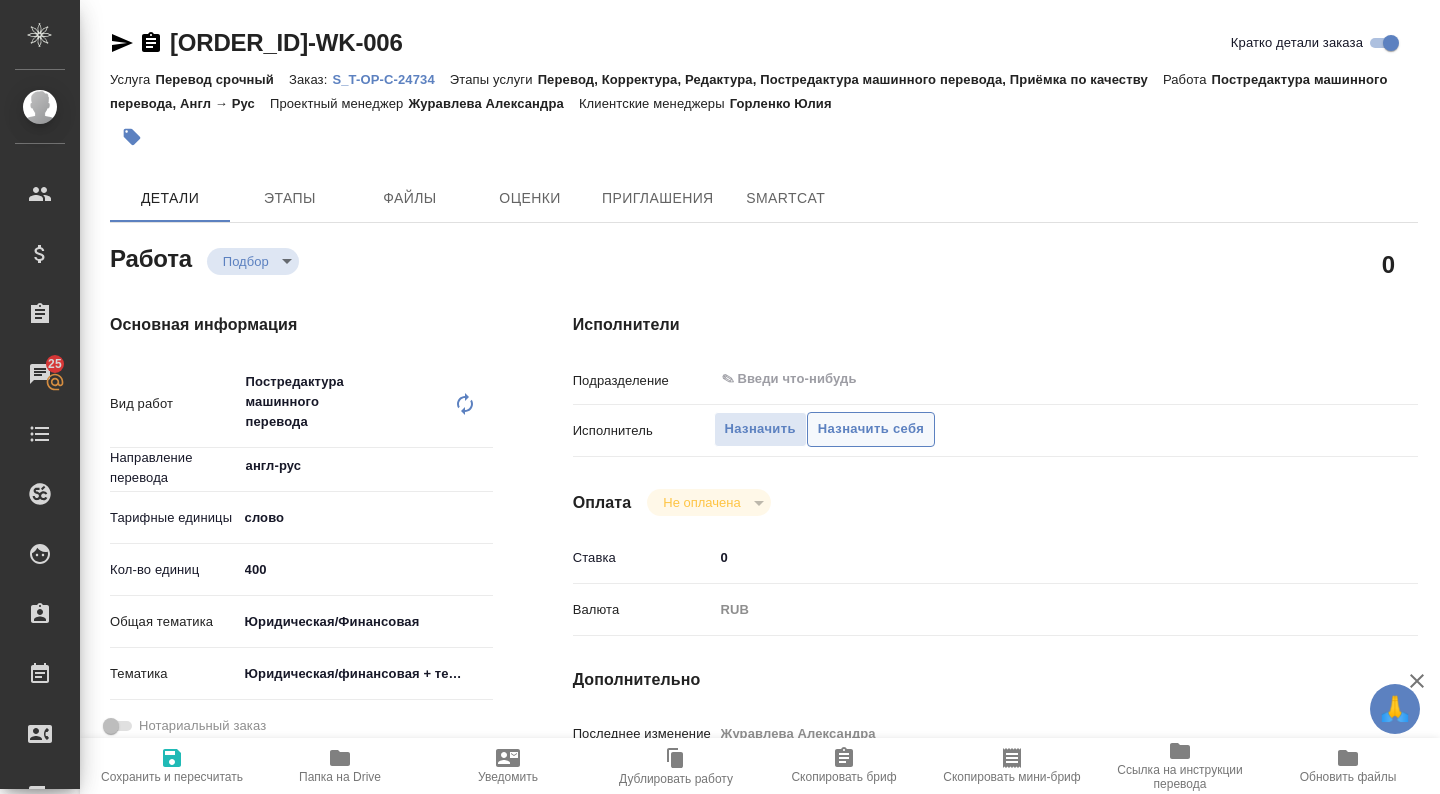 click on "Назначить себя" at bounding box center (871, 429) 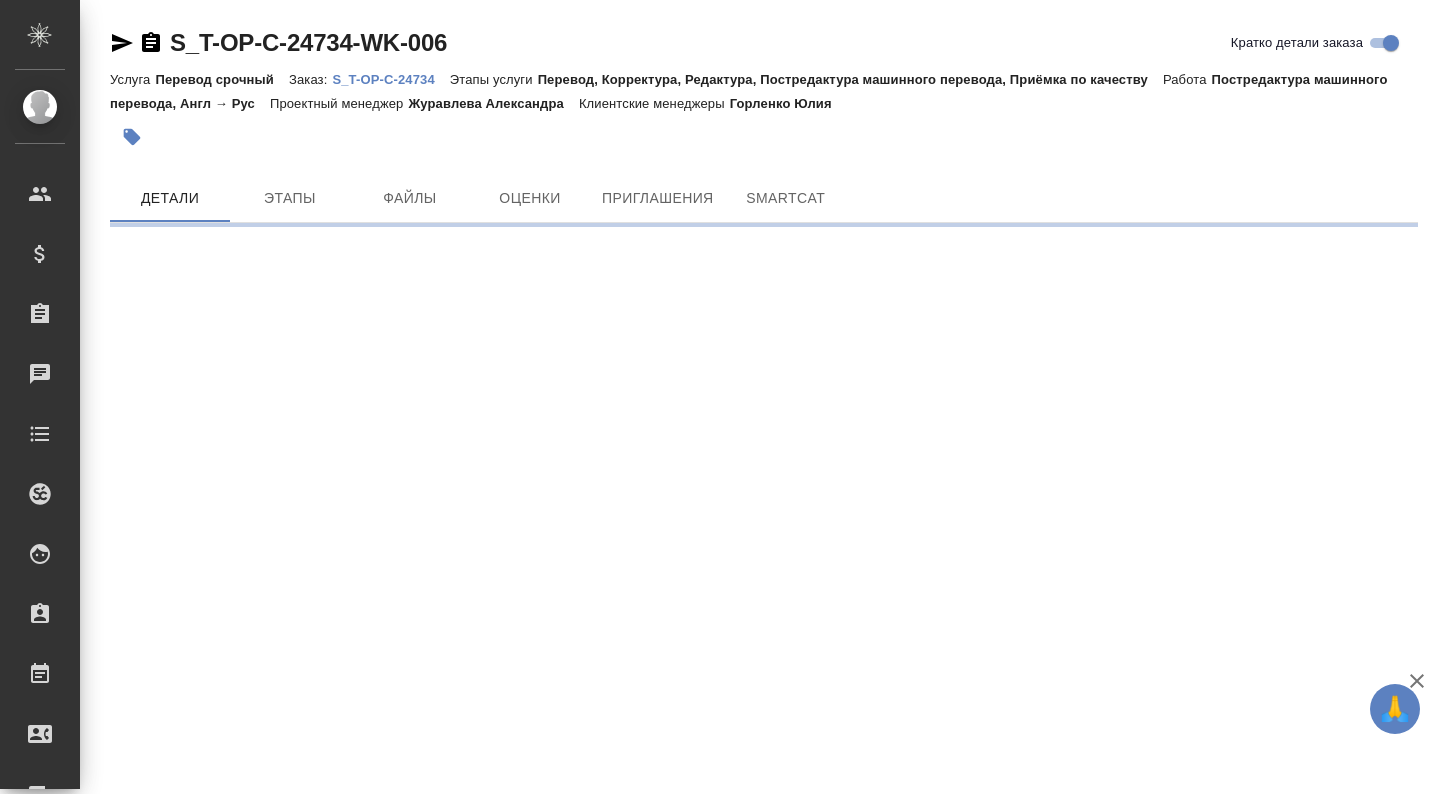 scroll, scrollTop: 0, scrollLeft: 0, axis: both 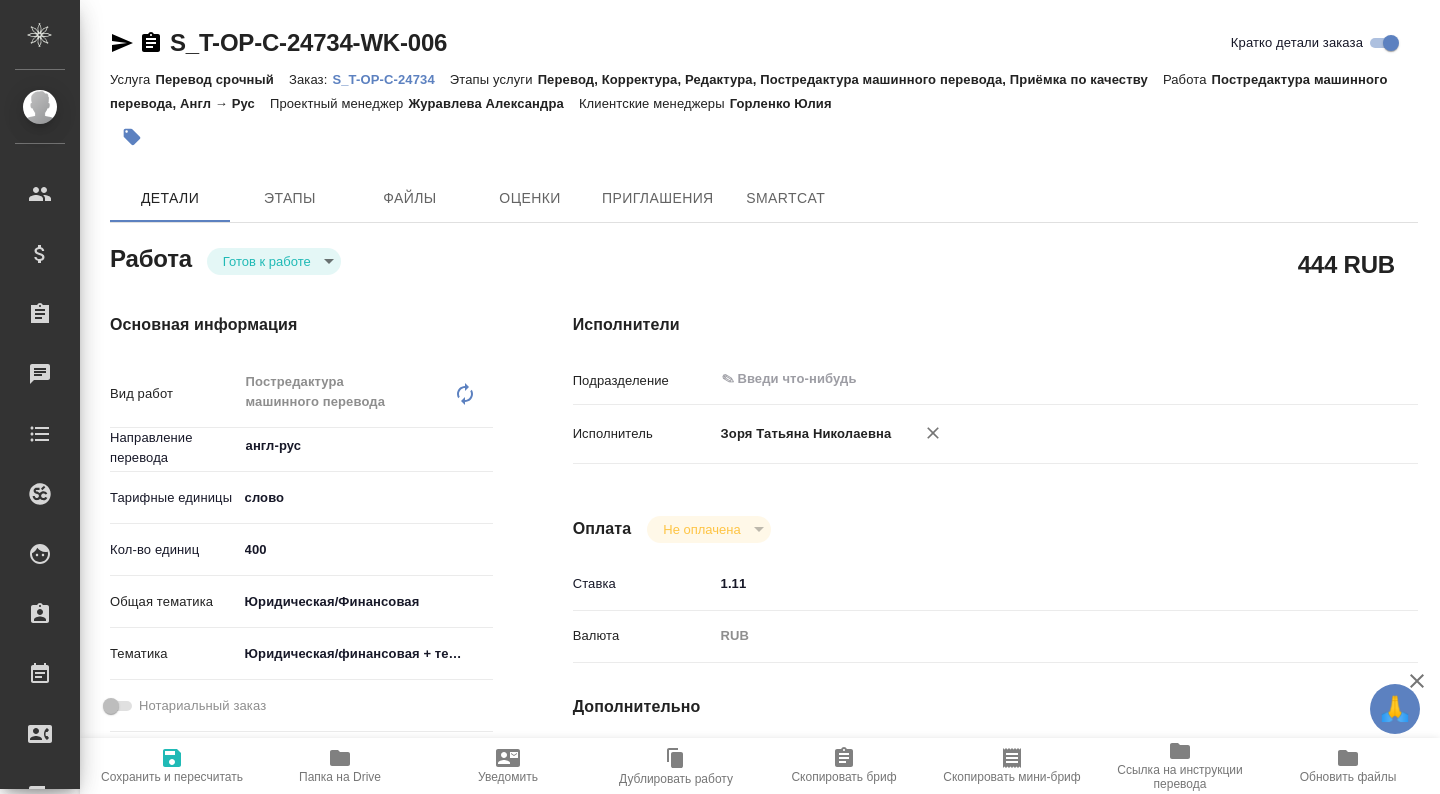 type on "x" 